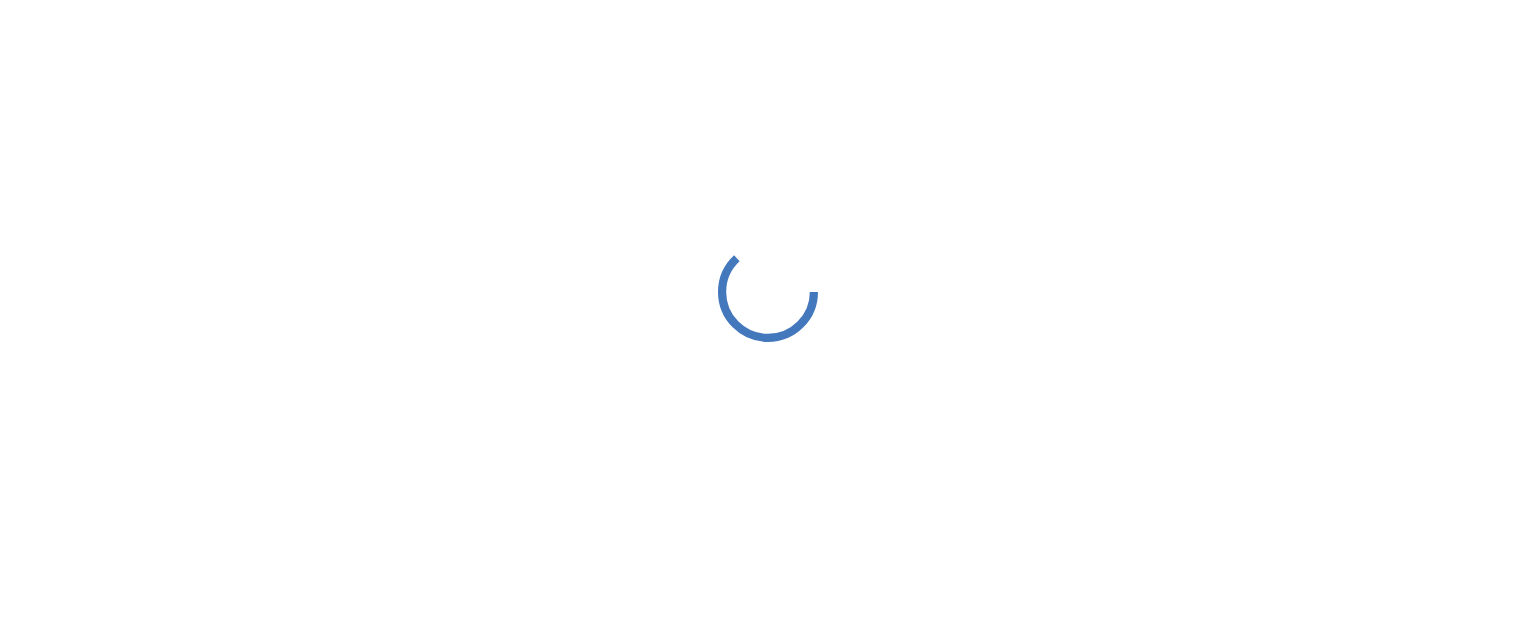 scroll, scrollTop: 0, scrollLeft: 0, axis: both 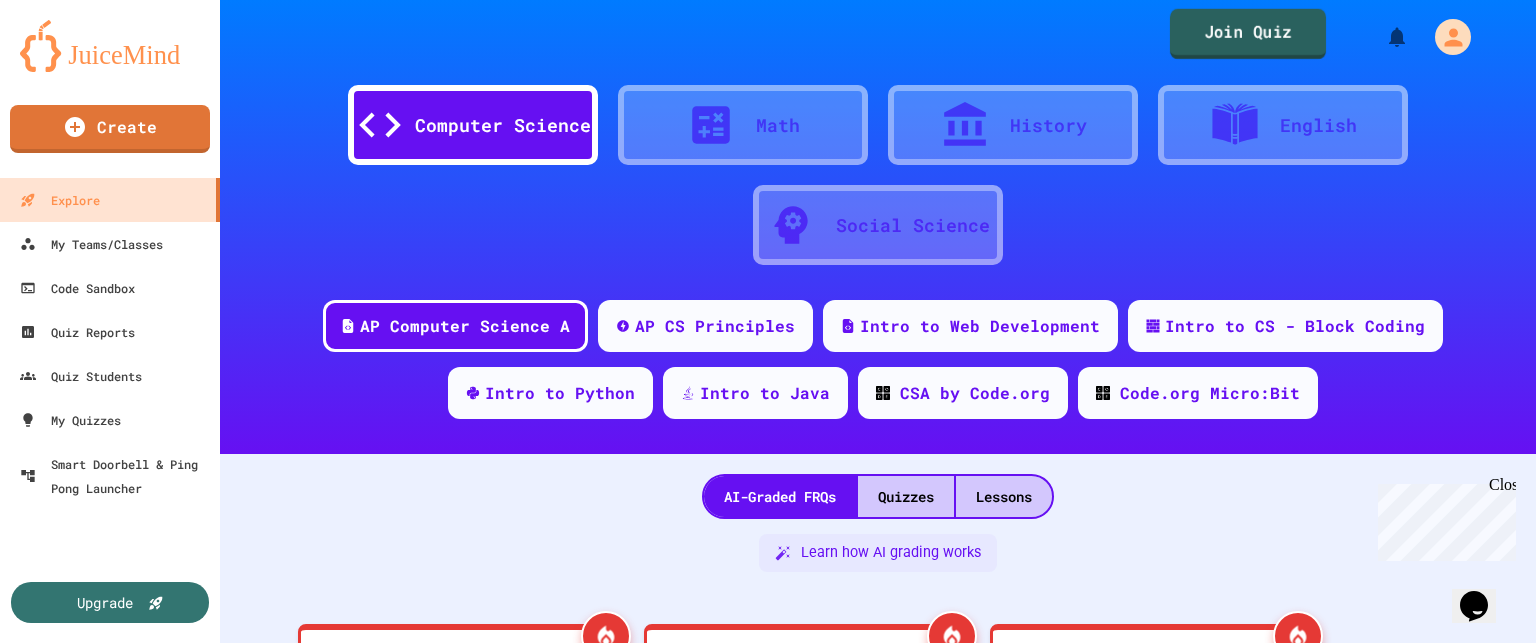 click on "Join Quiz" at bounding box center (1248, 34) 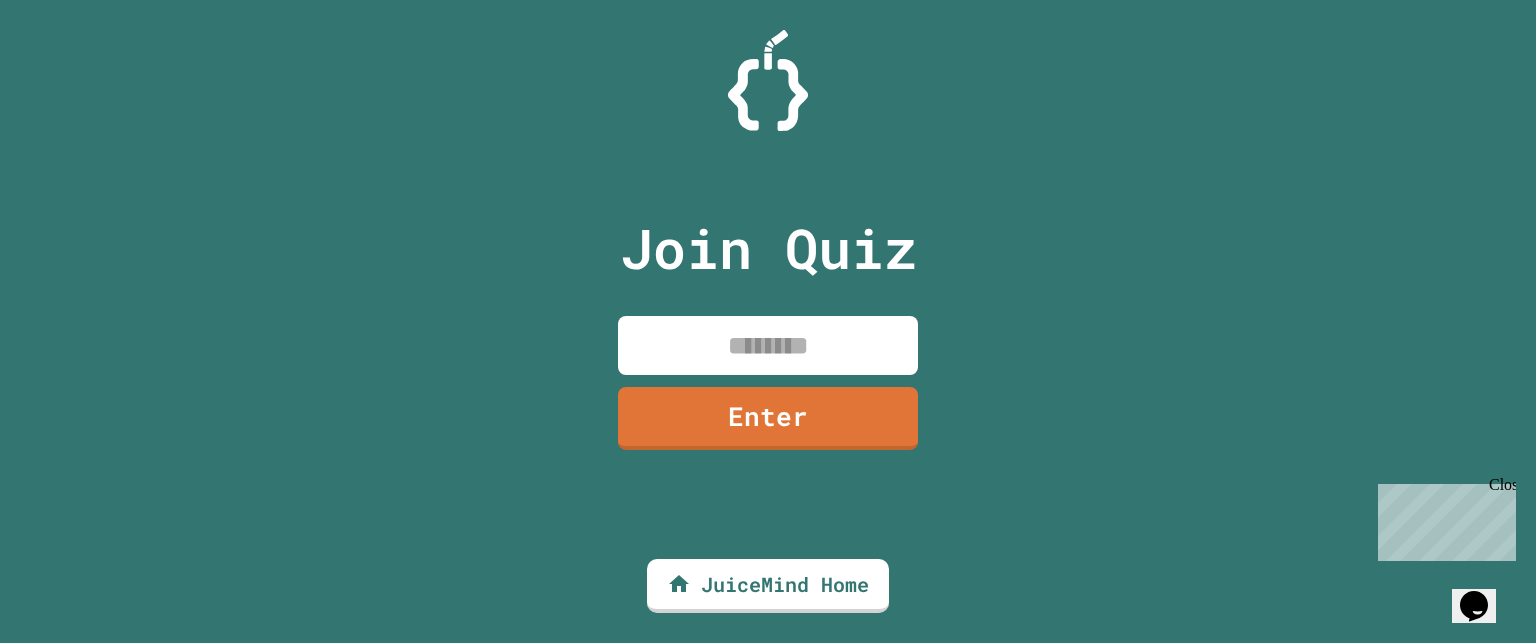 click at bounding box center [768, 345] 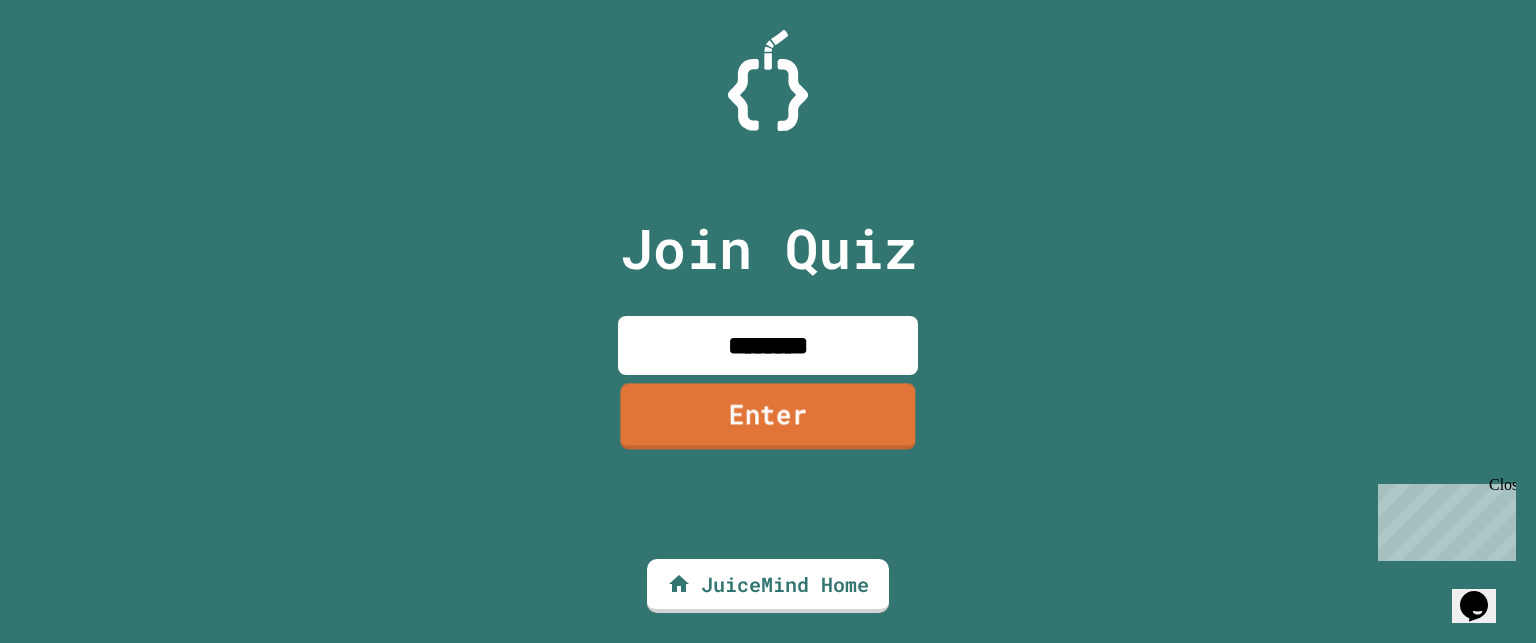type on "********" 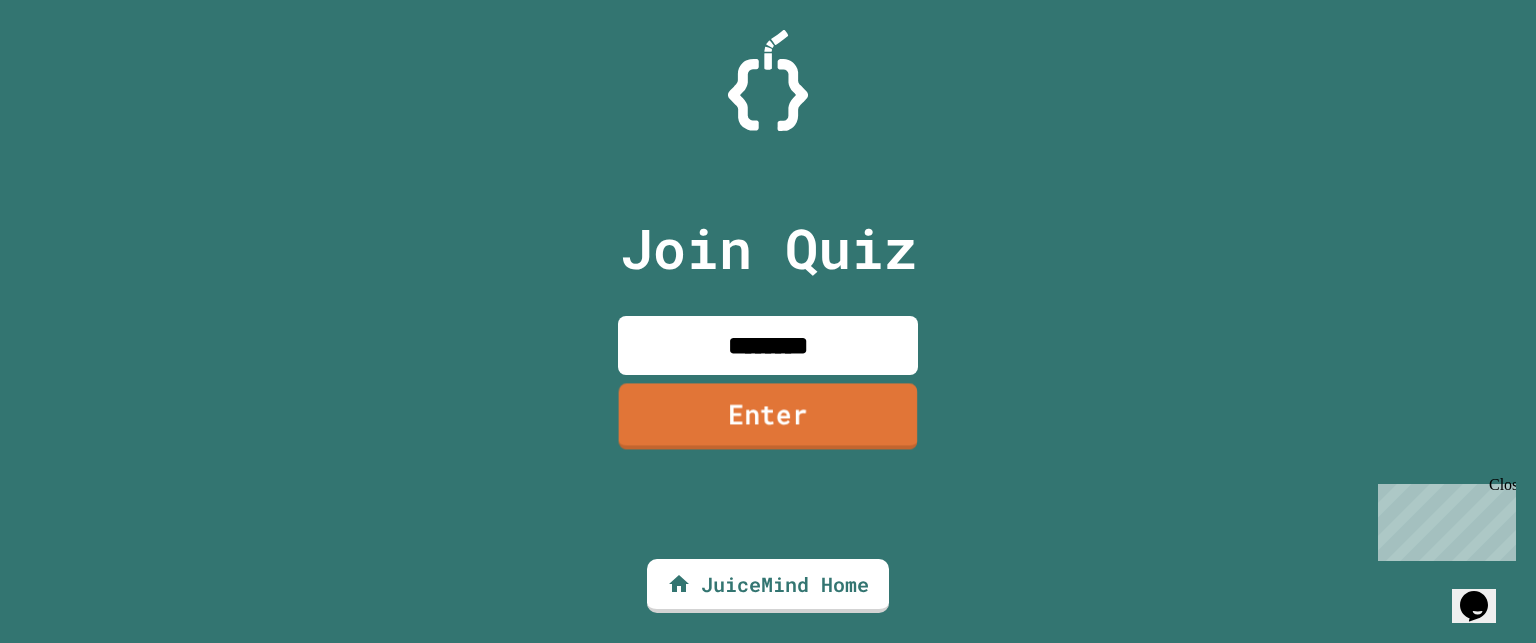 click on "Enter" at bounding box center [768, 416] 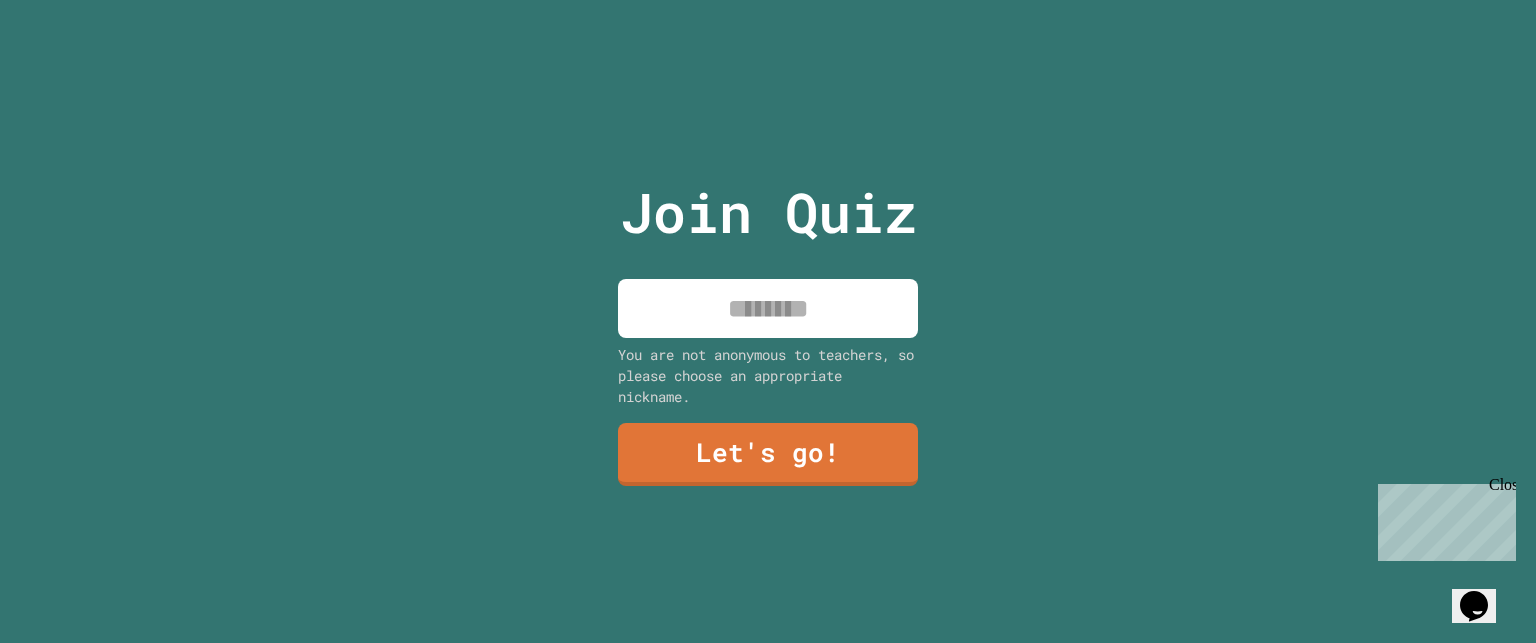 click at bounding box center [768, 308] 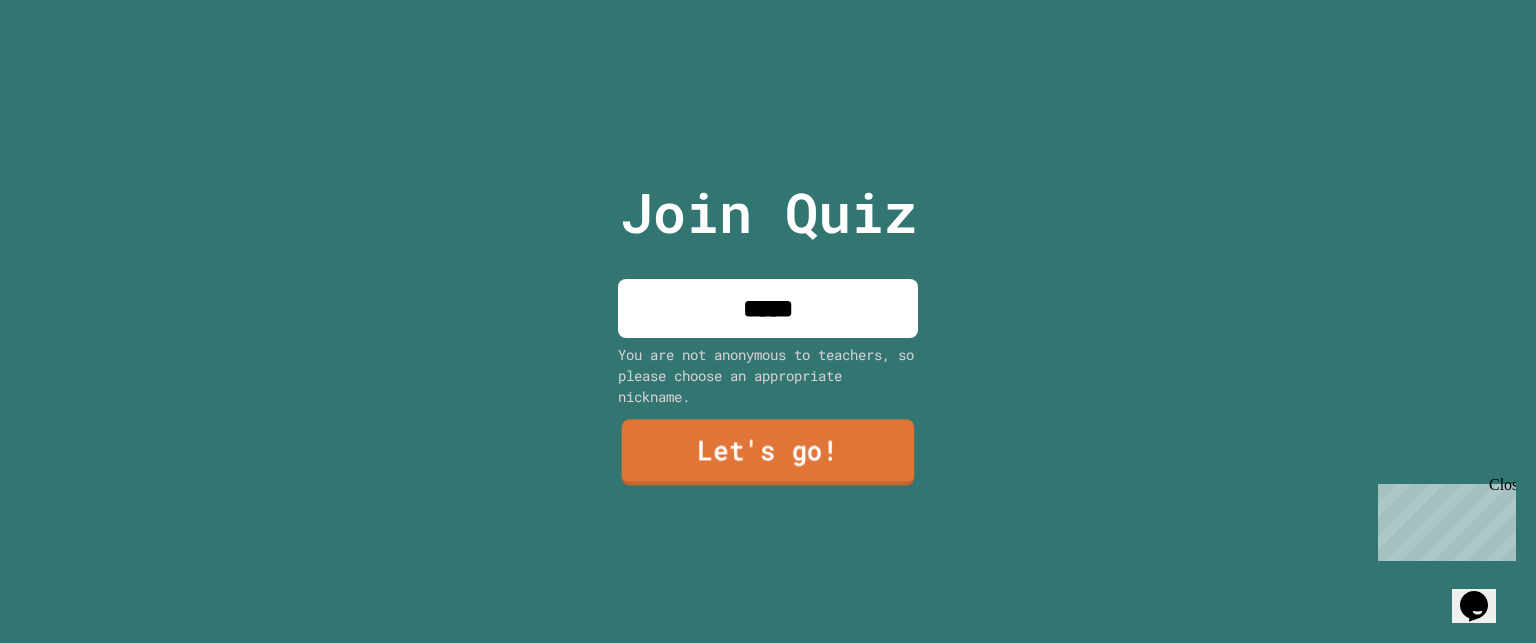 type on "*****" 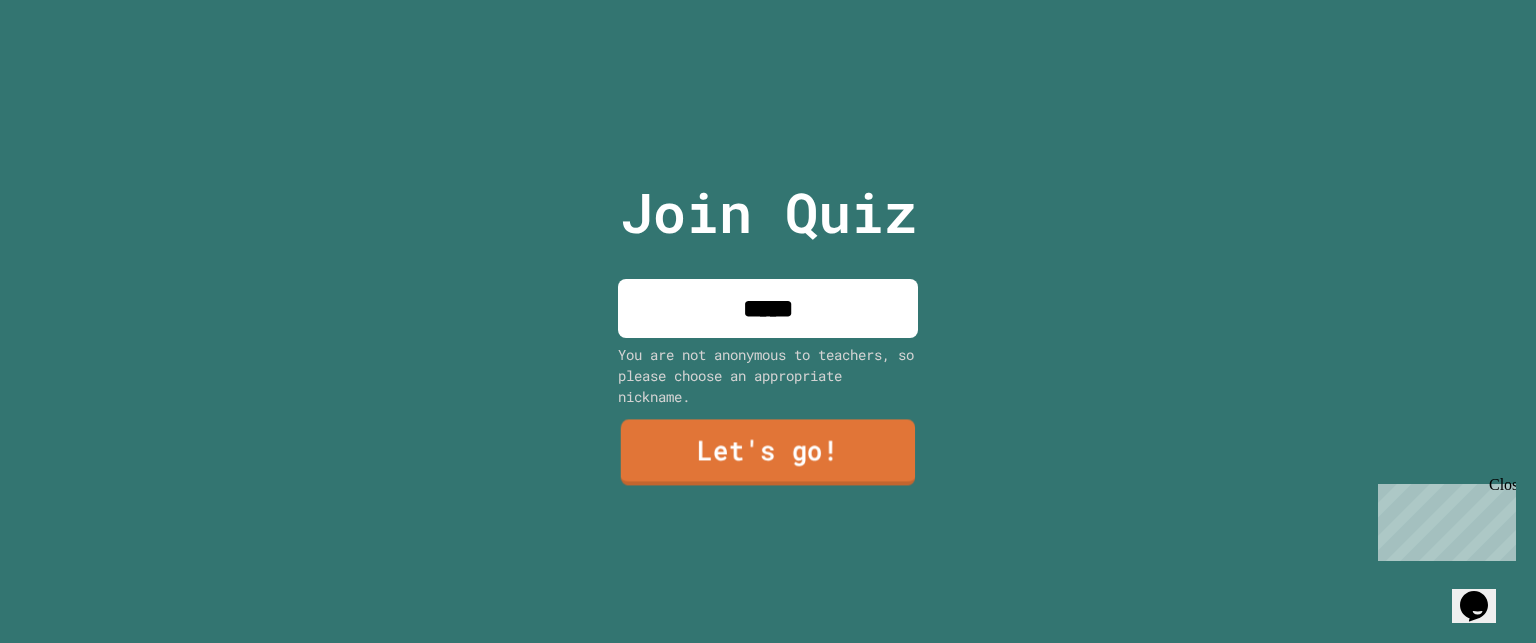 click on "Let's go!" at bounding box center (768, 453) 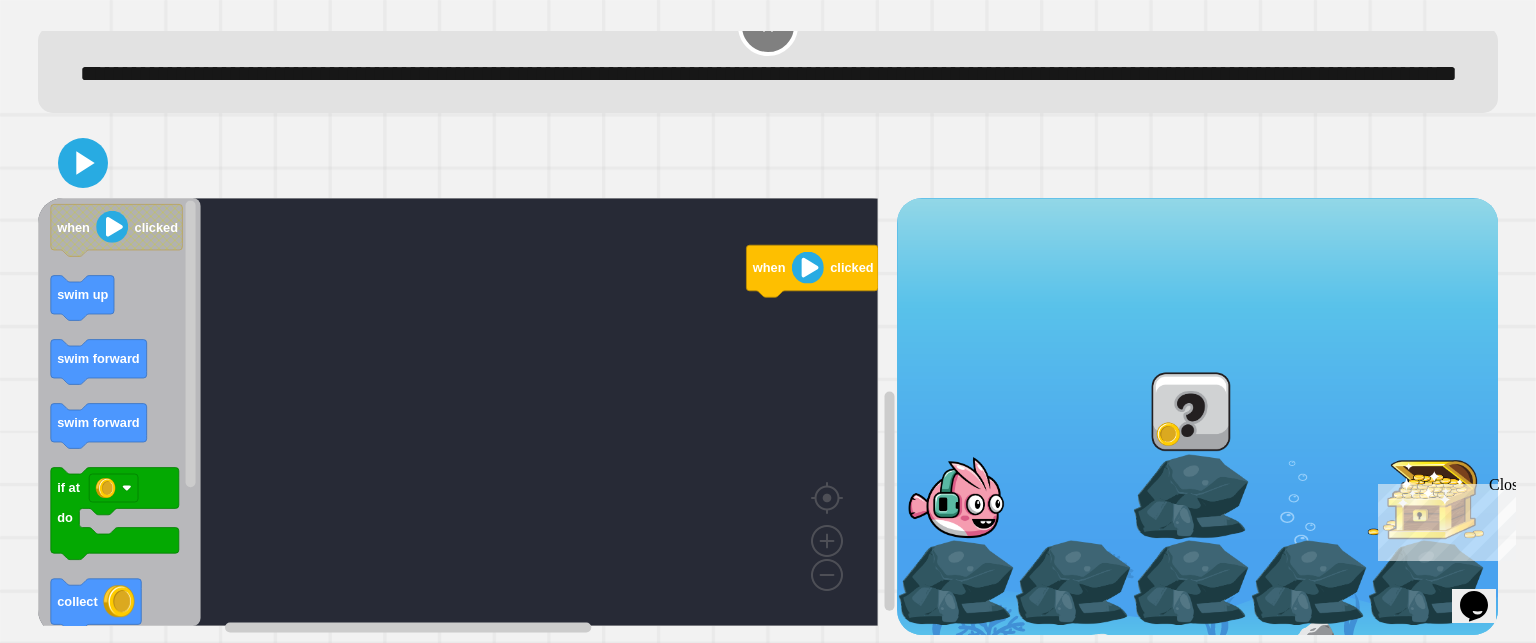 scroll, scrollTop: 106, scrollLeft: 0, axis: vertical 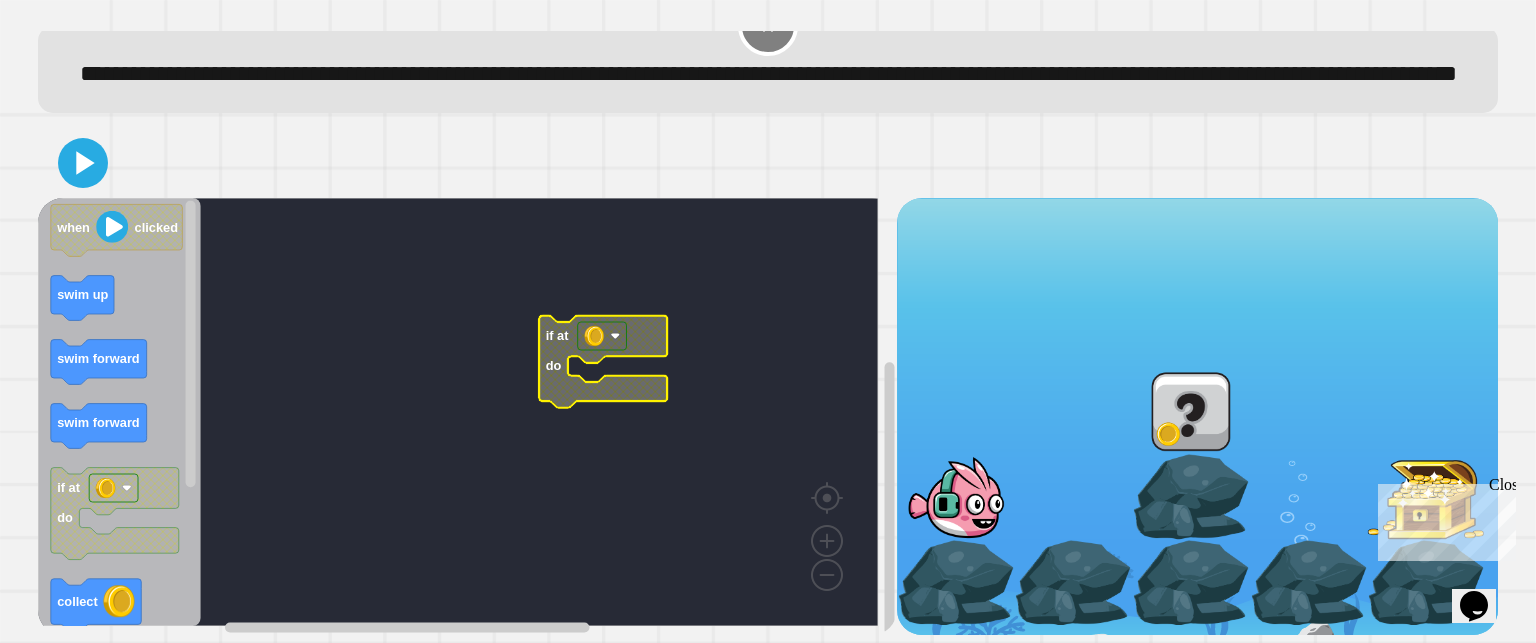 click on "Close" at bounding box center [1501, 488] 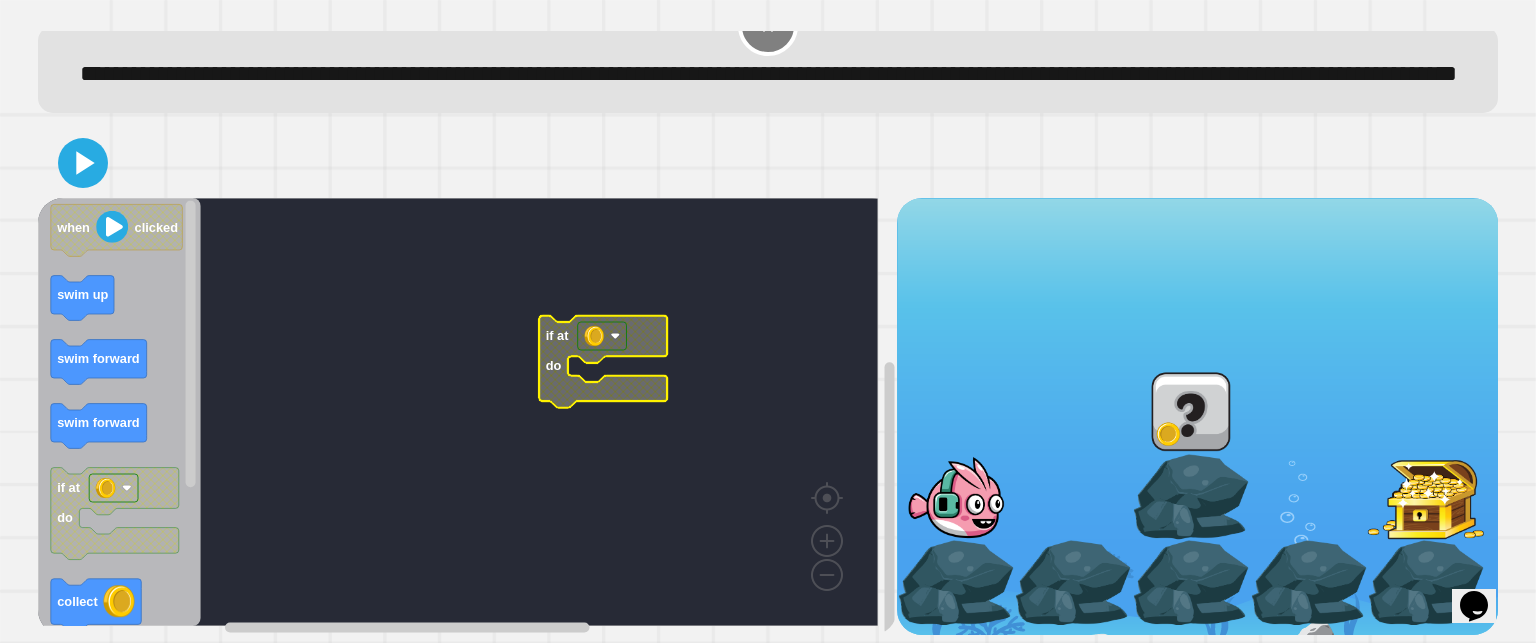 click 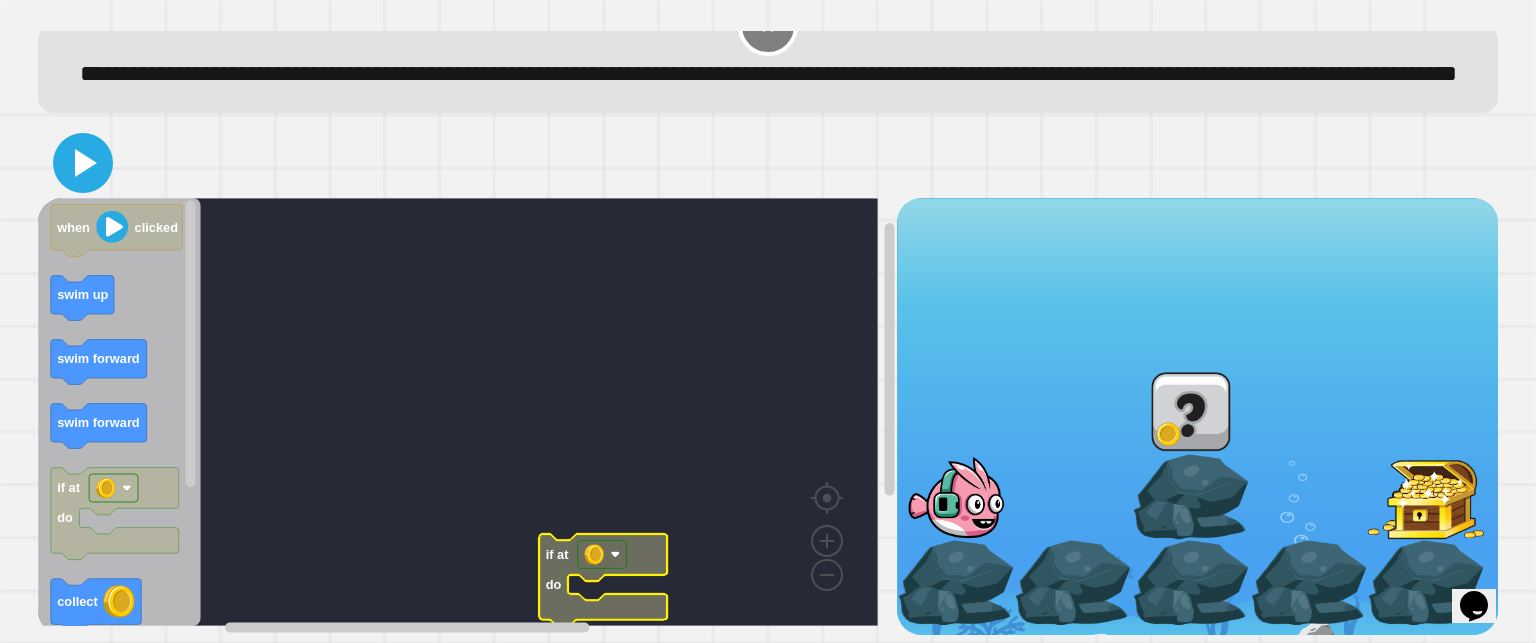 click 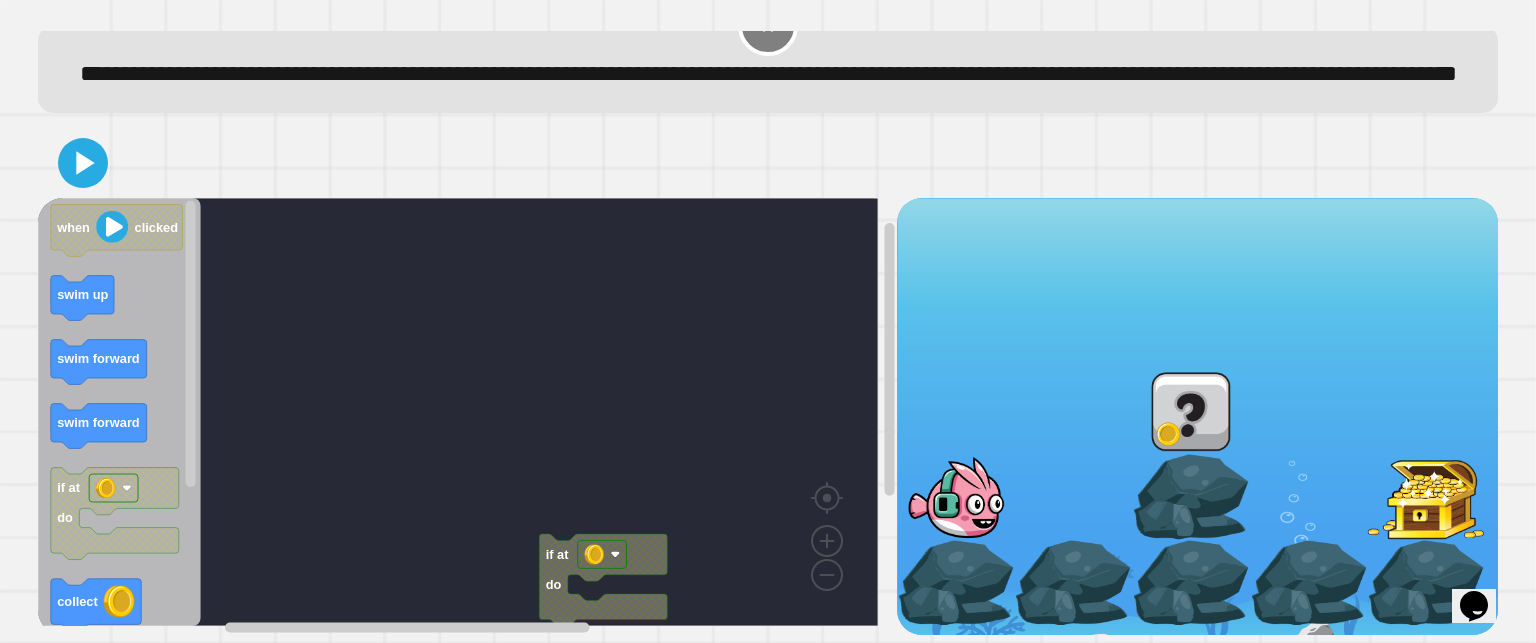 click on "when clicked if at do when clicked swim up swim forward swim forward if at do collect swim forward swim down swim forward" at bounding box center (467, 416) 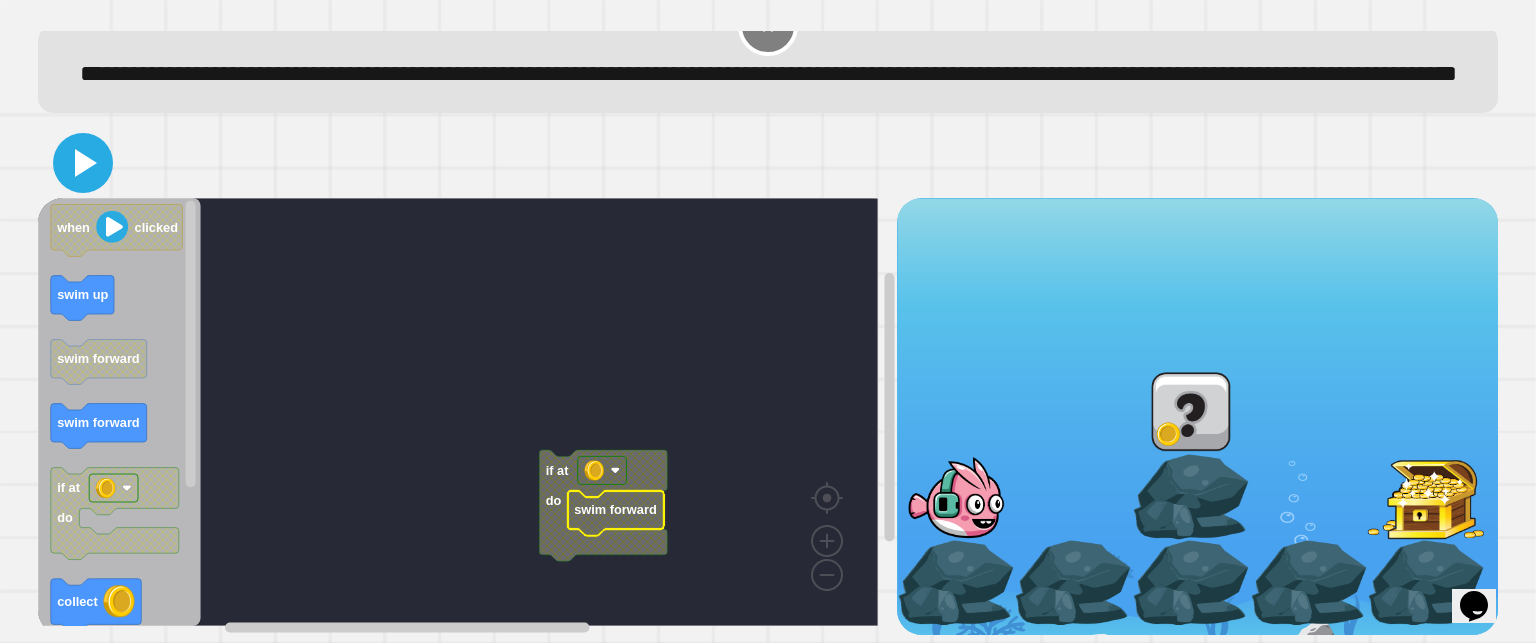 click 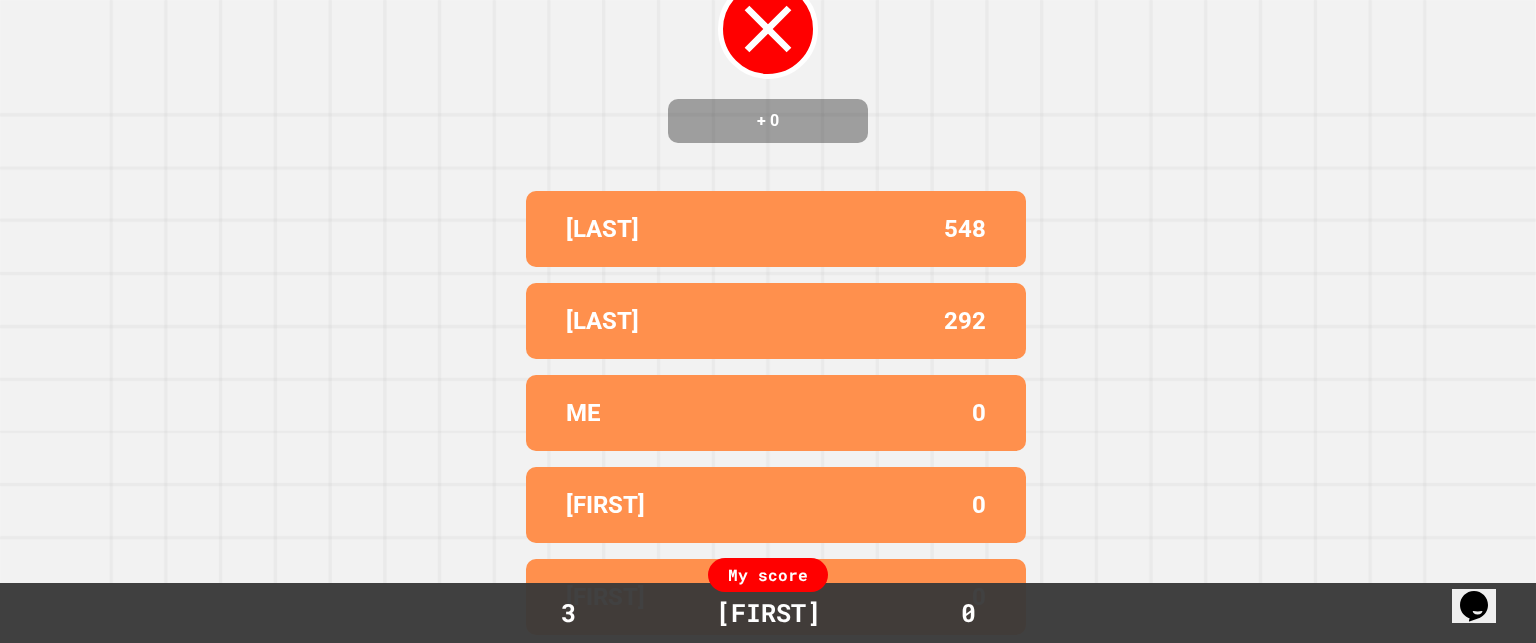 scroll, scrollTop: 0, scrollLeft: 0, axis: both 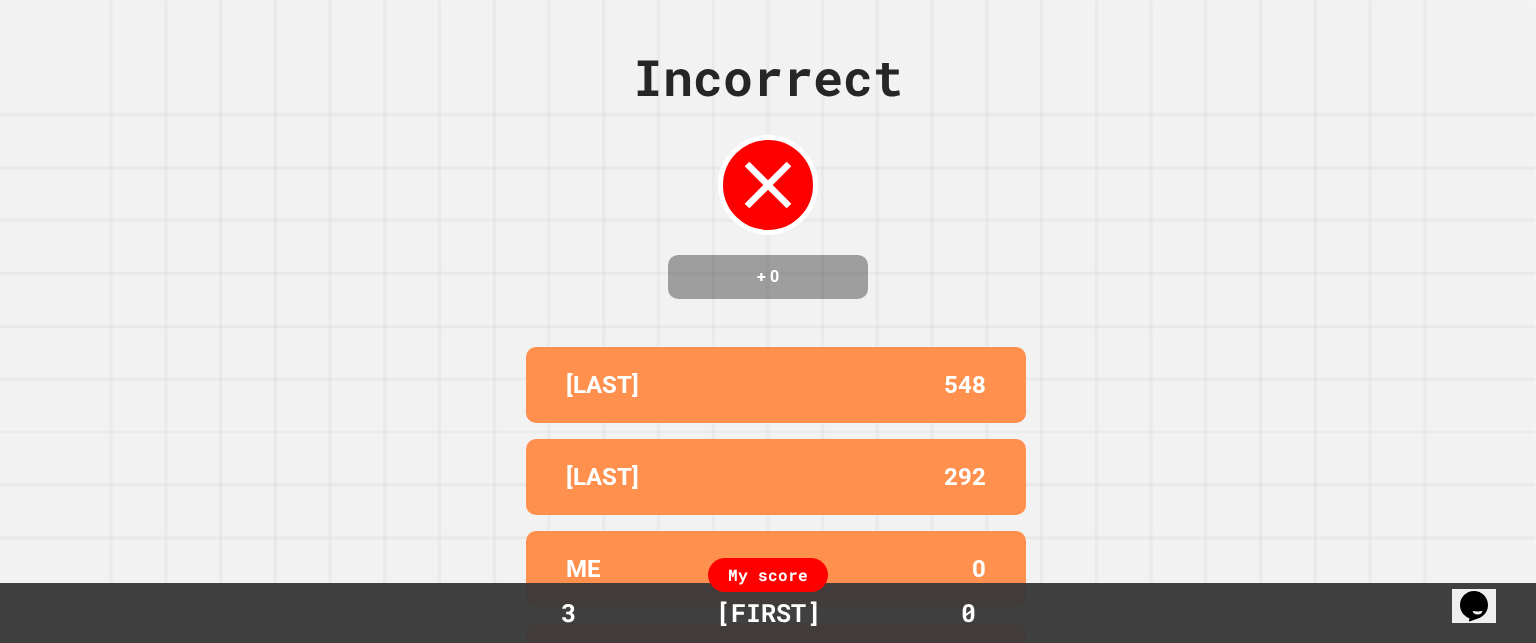 click on "Incorrect + 0 [LAST] [NUMBER] [LAST] 0 [FIRST] 0 [FIRST] 0 My score 3 [FIRST] 0" at bounding box center [768, 321] 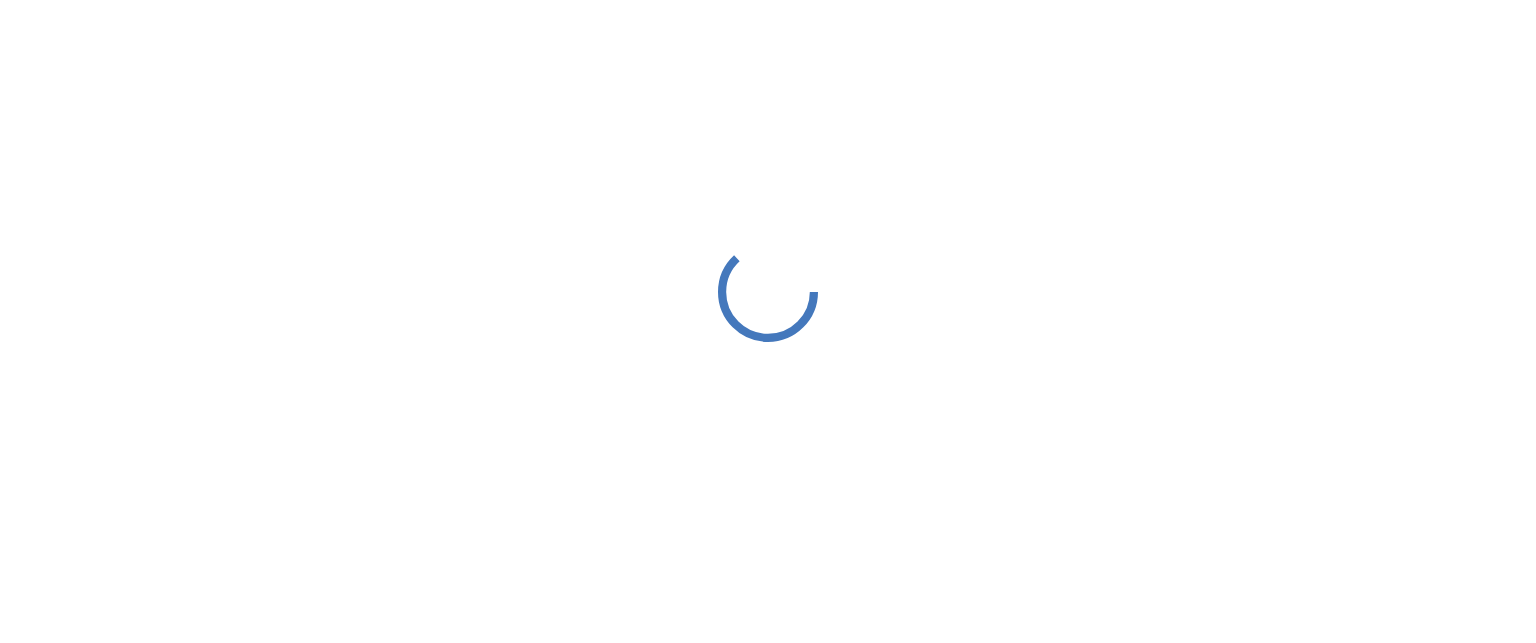 scroll, scrollTop: 0, scrollLeft: 0, axis: both 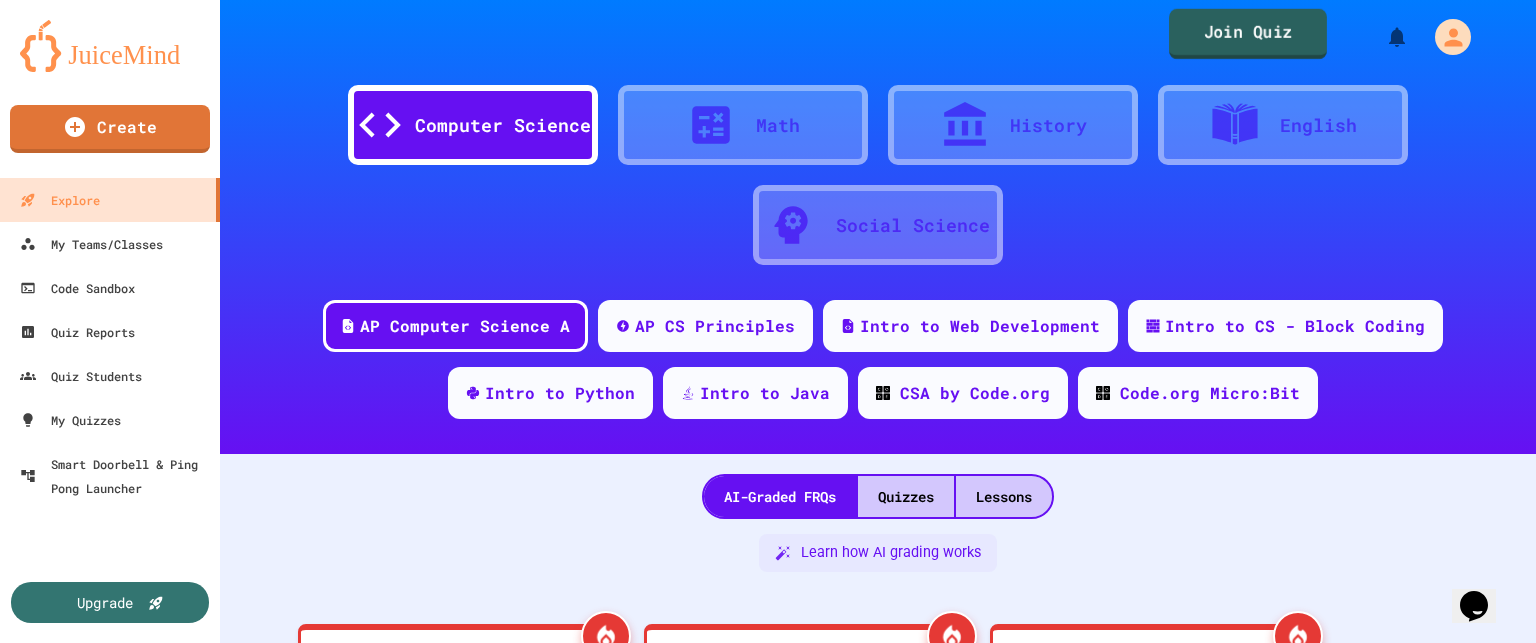 click on "Join Quiz" at bounding box center [1248, 34] 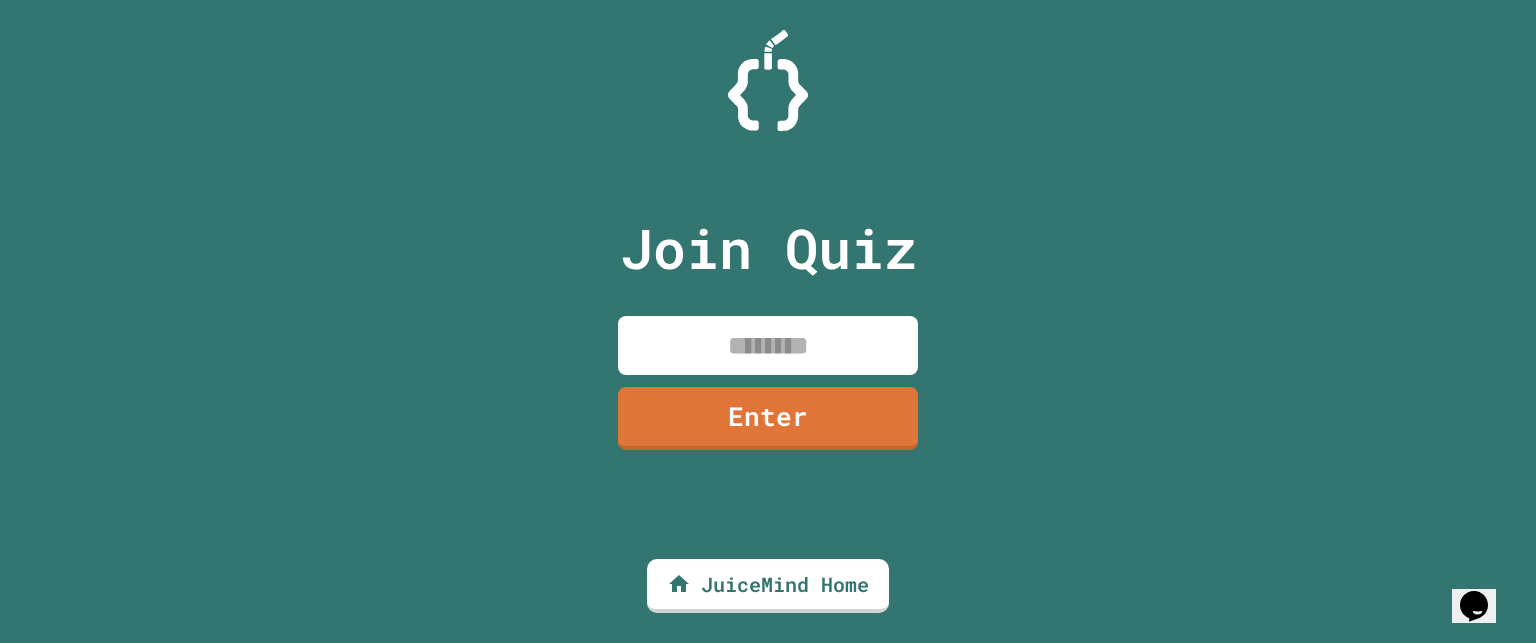 click at bounding box center [768, 345] 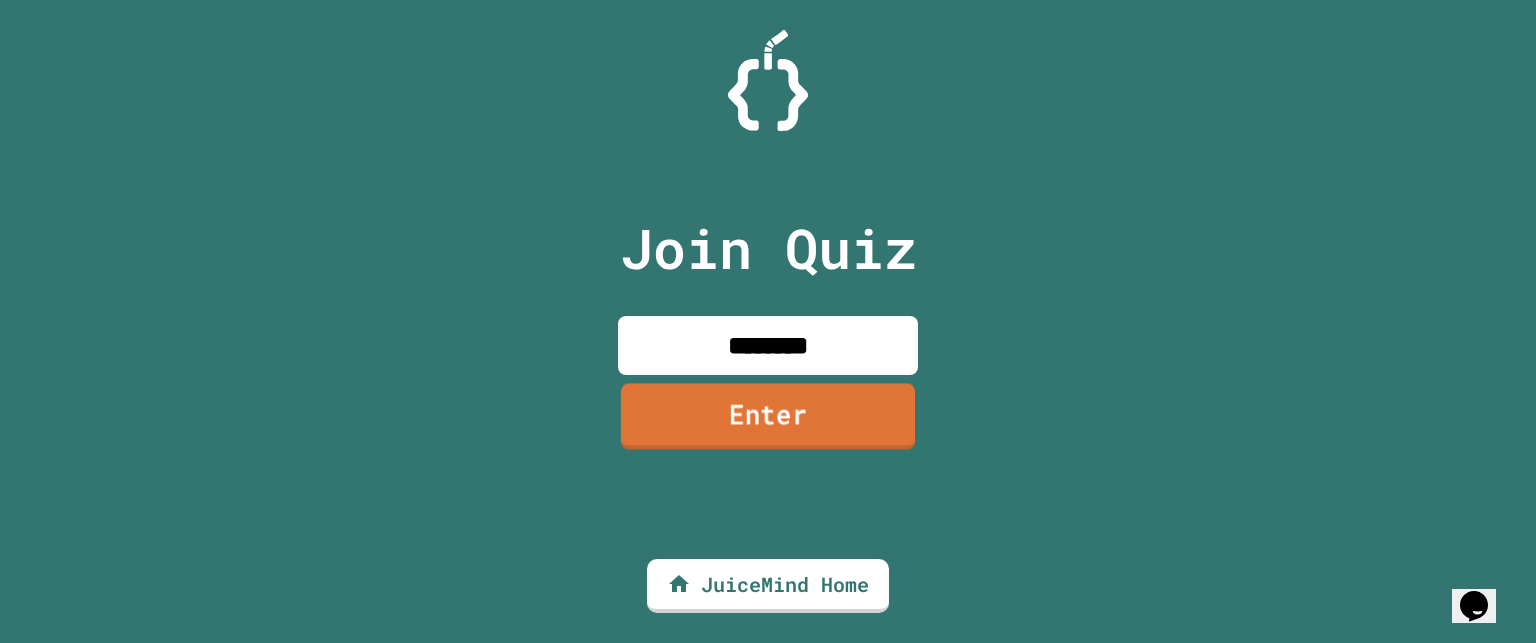 type on "********" 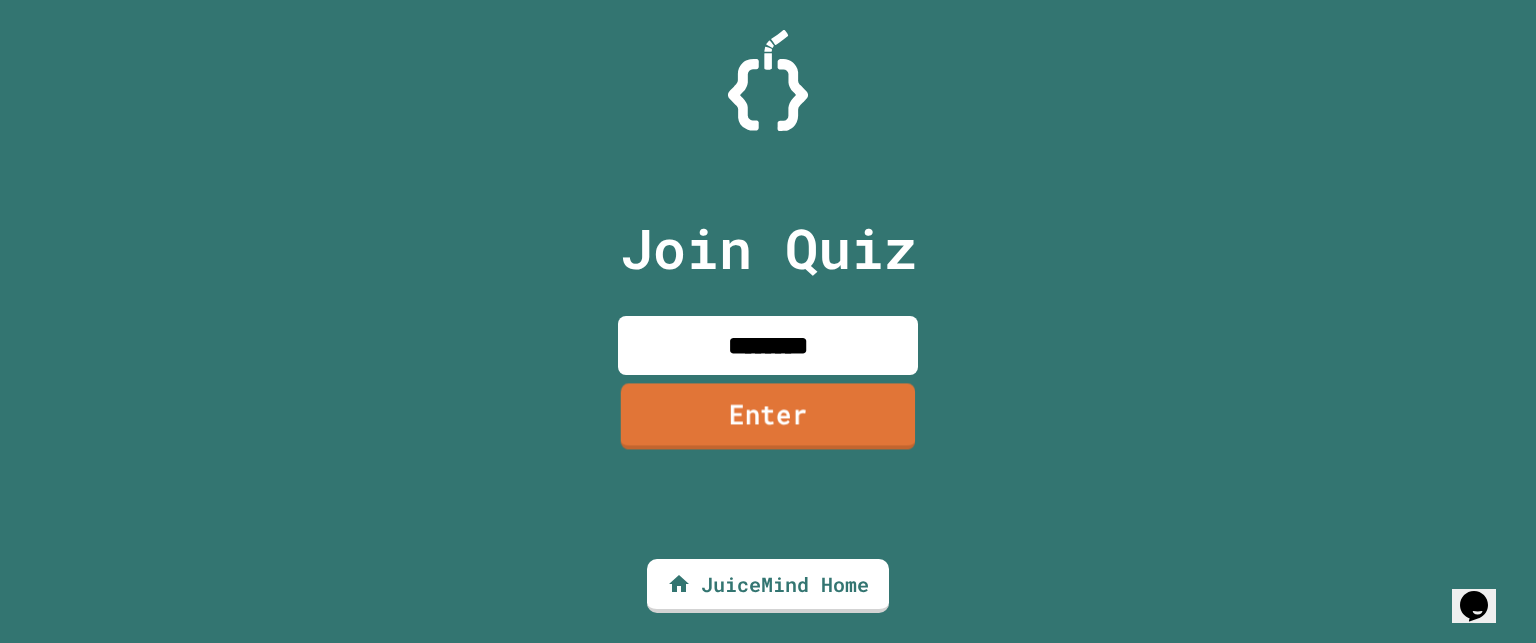 click on "Enter" at bounding box center [768, 416] 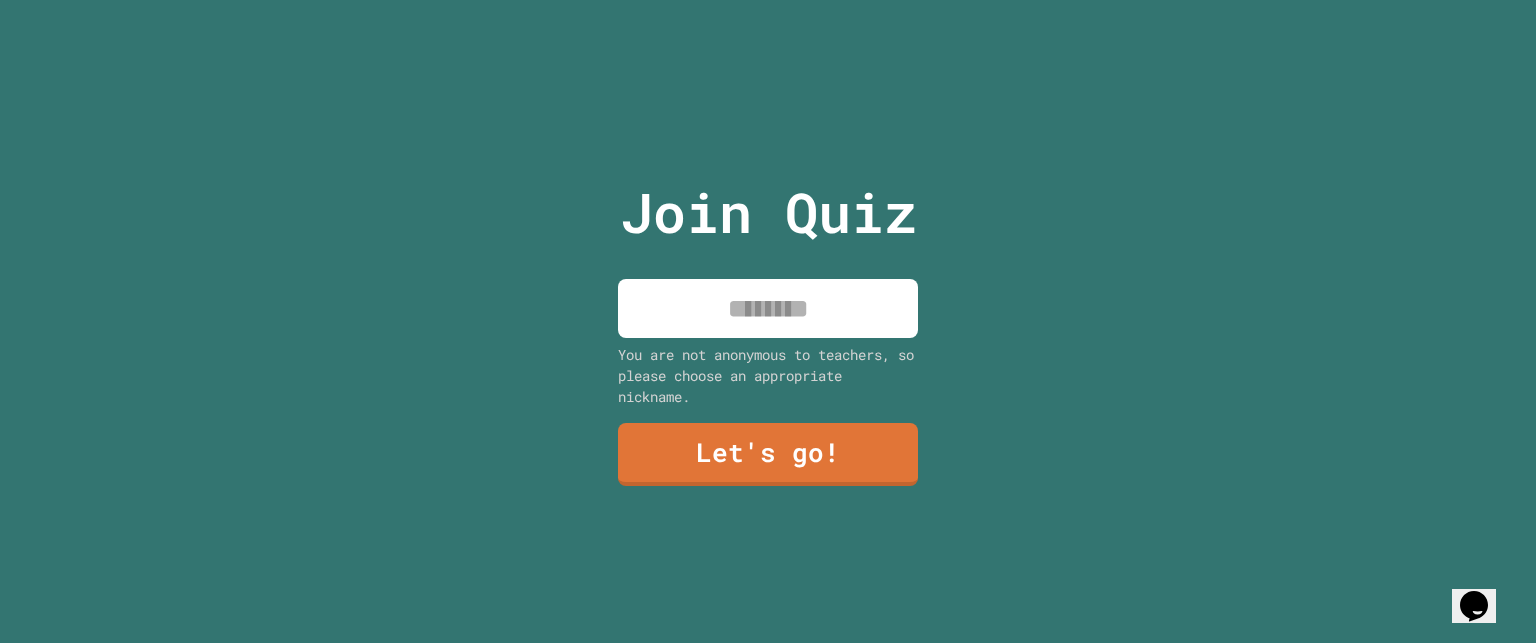 click at bounding box center (768, 308) 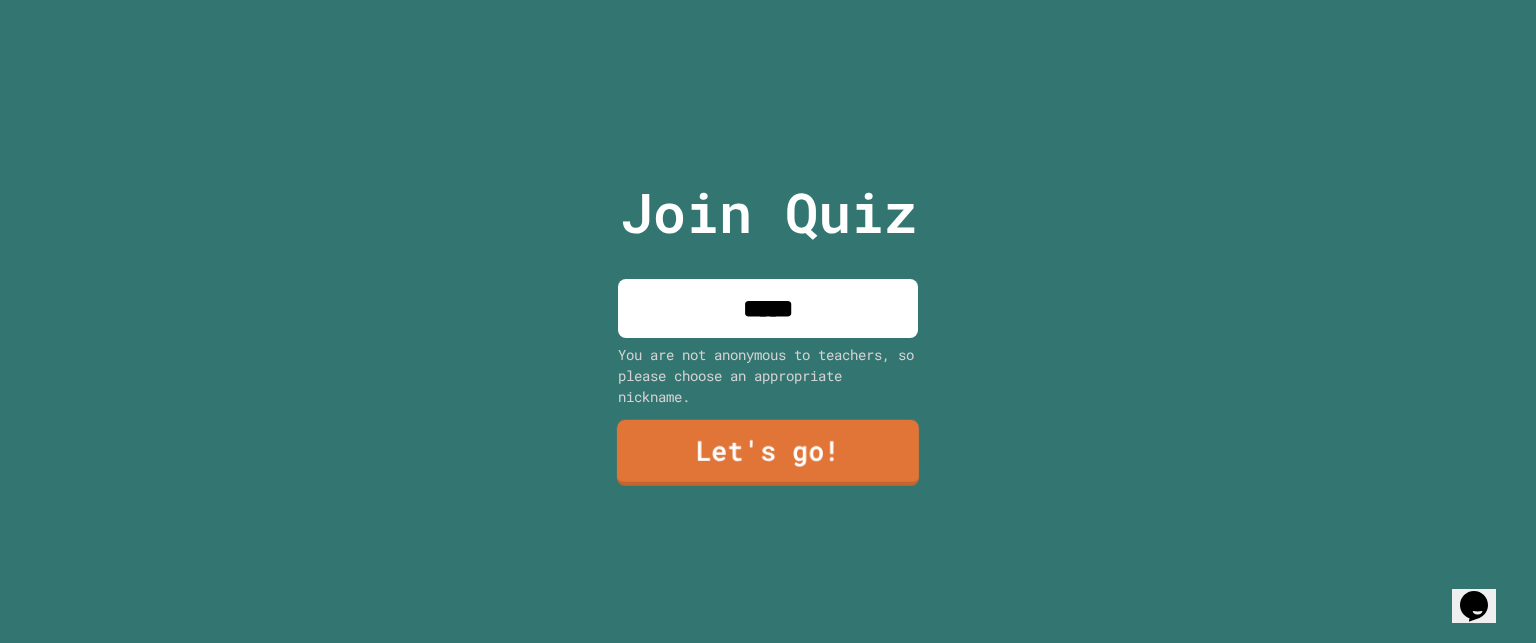 type on "*****" 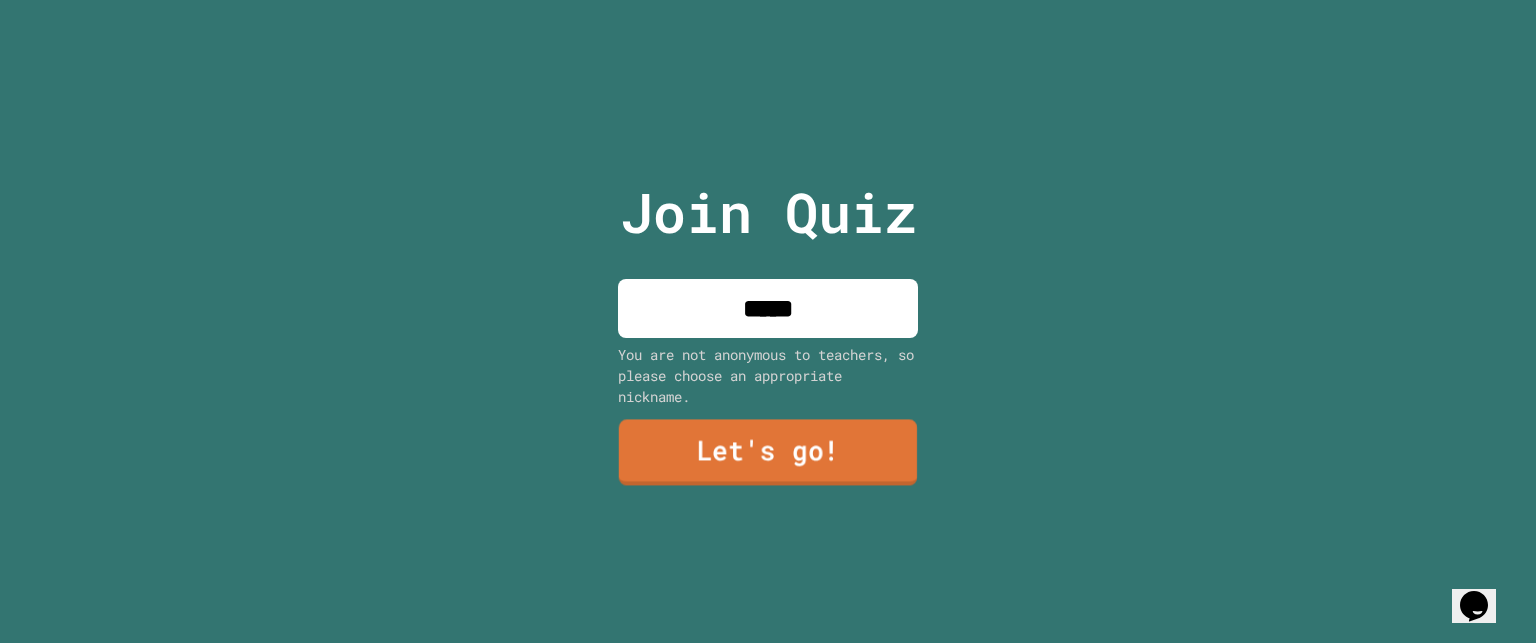 click on "Let's go!" at bounding box center (768, 453) 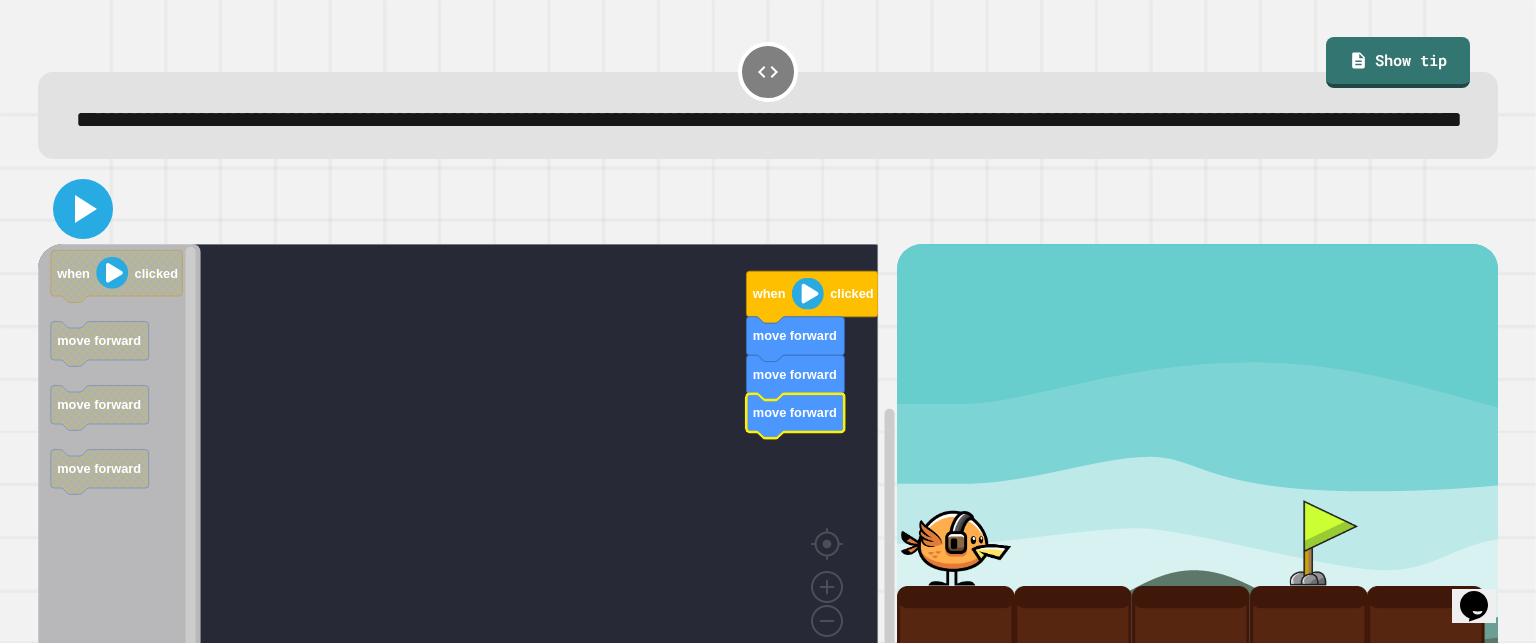 click 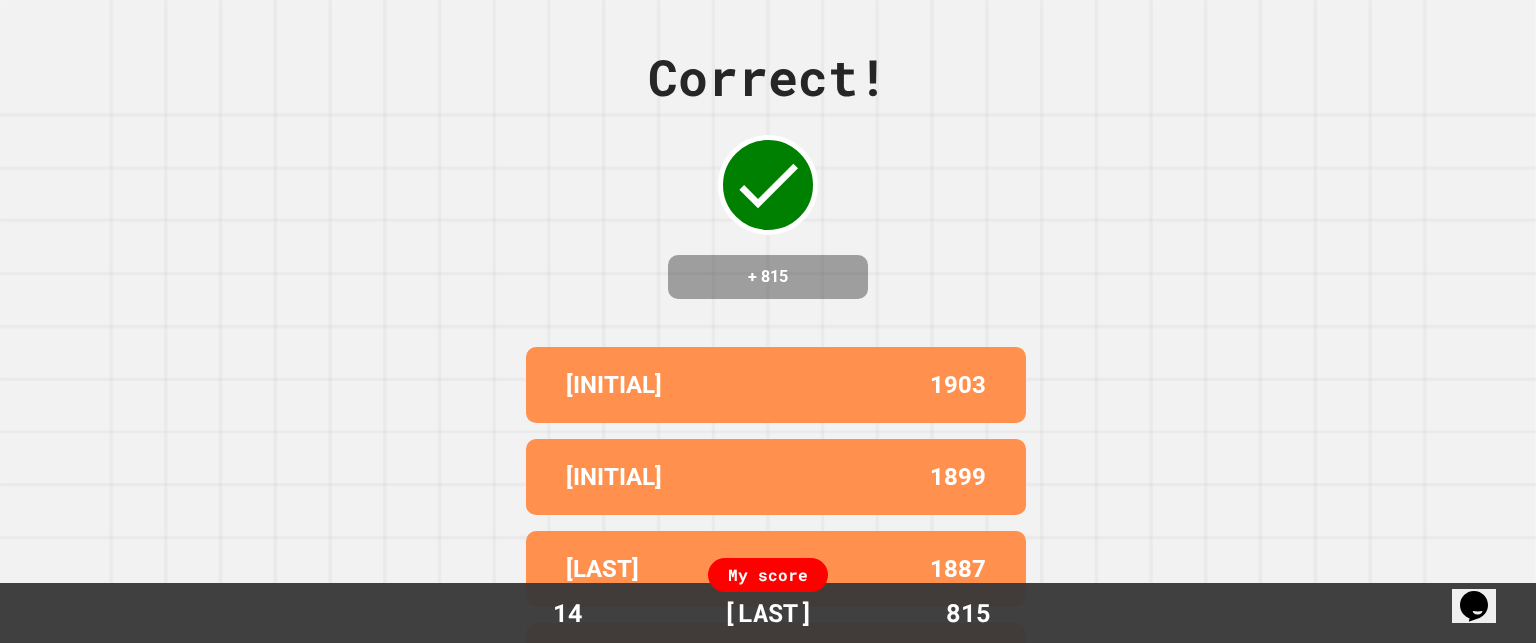 scroll, scrollTop: 188, scrollLeft: 0, axis: vertical 